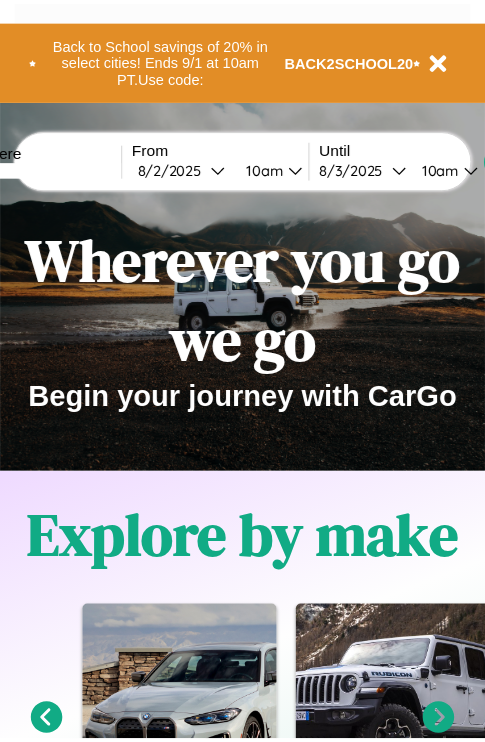 scroll, scrollTop: 0, scrollLeft: 0, axis: both 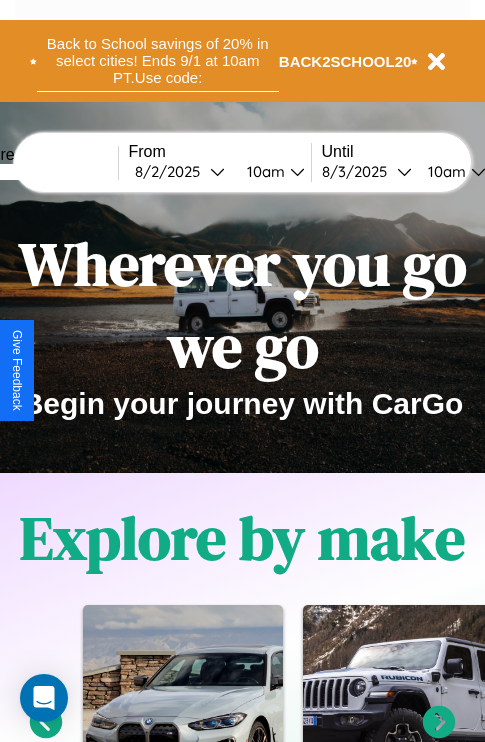 click on "Back to School savings of 20% in select cities! Ends 9/1 at 10am PT.  Use code:" at bounding box center (158, 61) 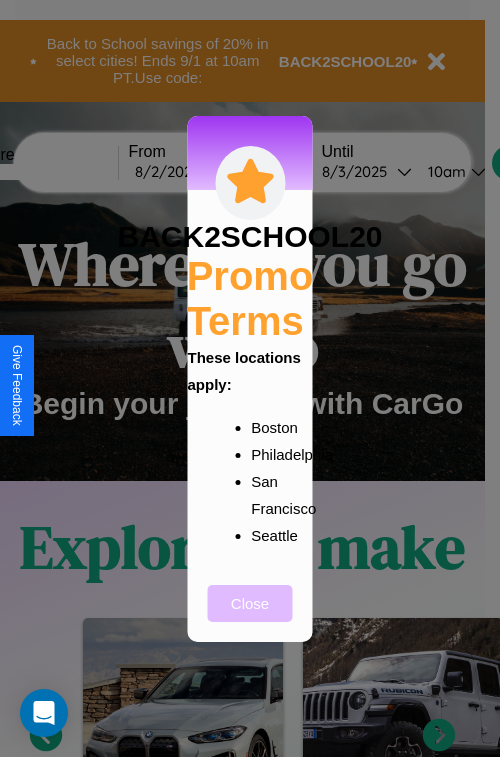 click on "Close" at bounding box center (250, 603) 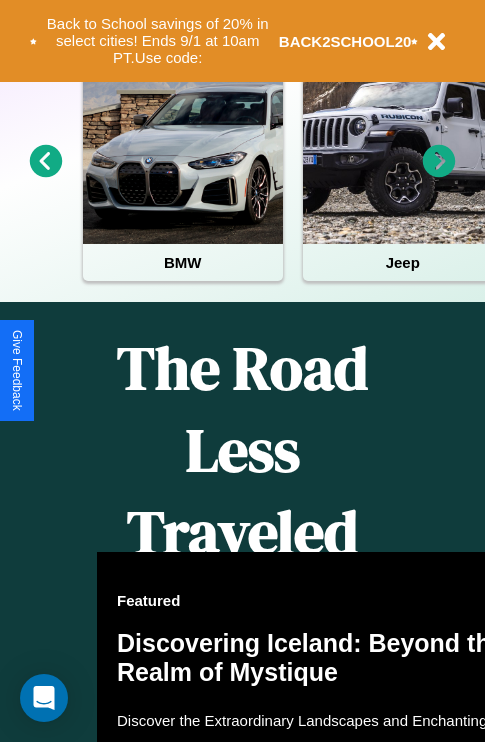 scroll, scrollTop: 2423, scrollLeft: 0, axis: vertical 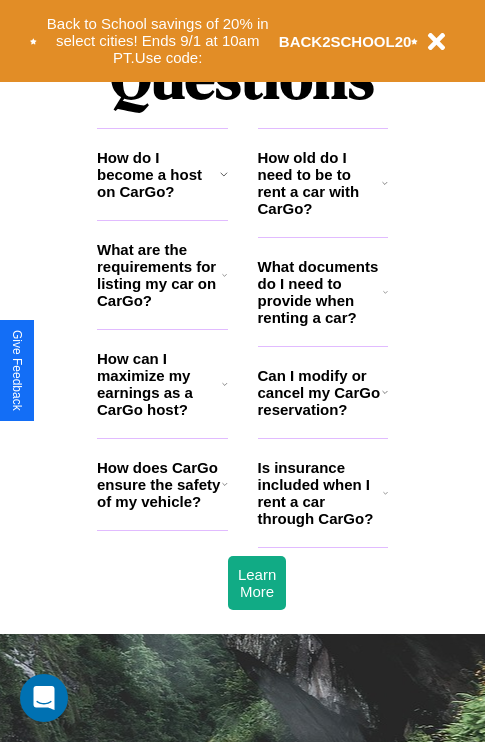 click on "How old do I need to be to rent a car with CarGo?" at bounding box center [320, 183] 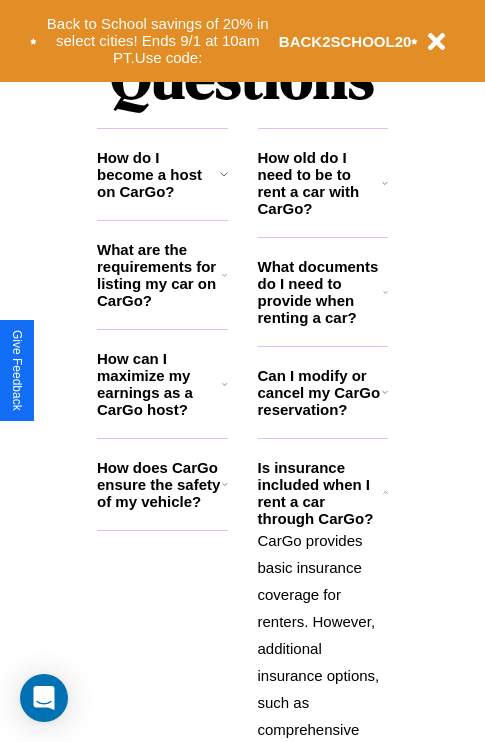 click on "How do I become a host on CarGo?" at bounding box center (158, 174) 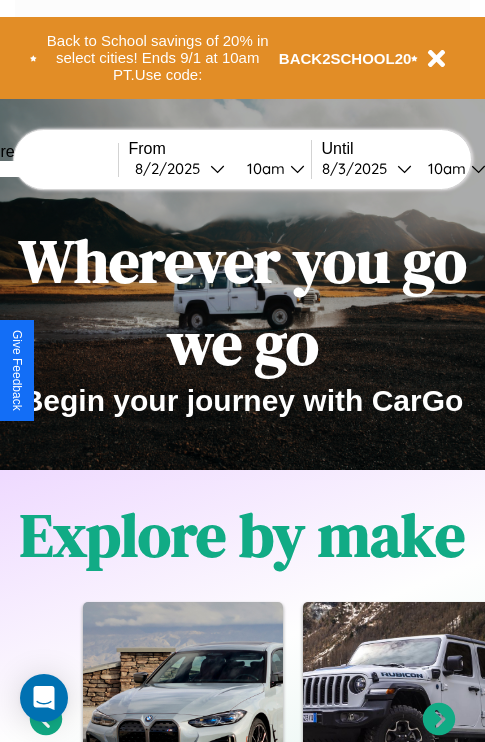 scroll, scrollTop: 0, scrollLeft: 0, axis: both 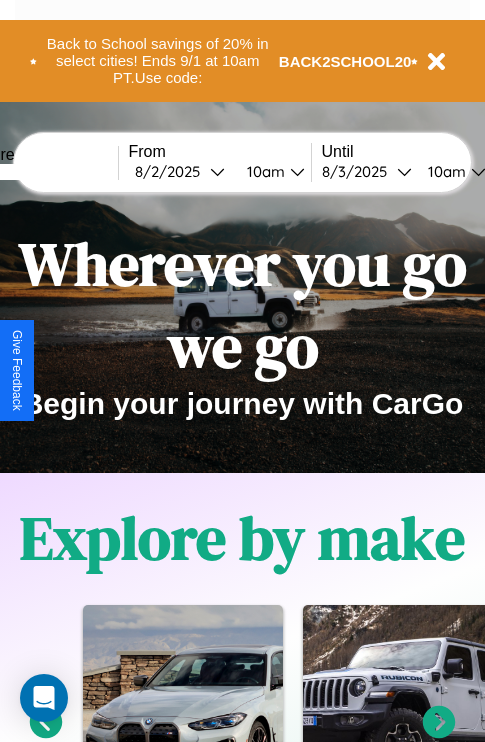 click at bounding box center [43, 172] 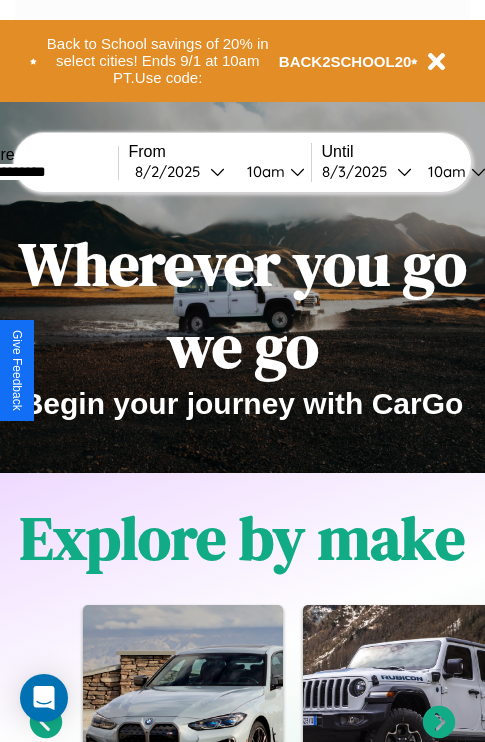 type on "**********" 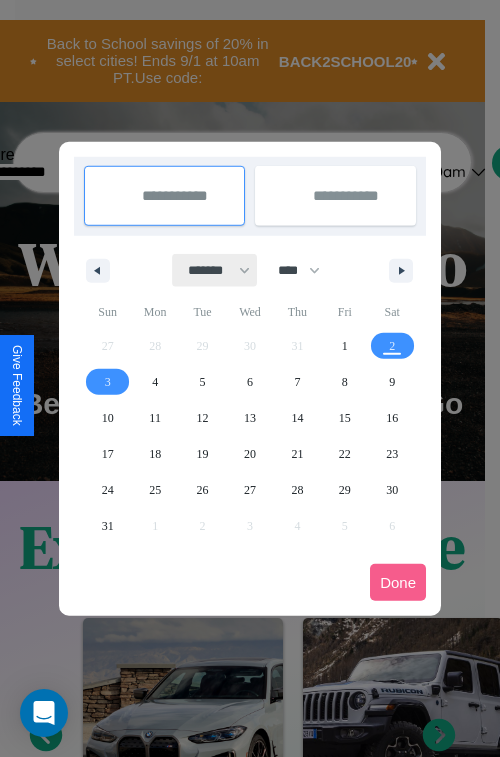 click on "******* ******** ***** ***** *** **** **** ****** ********* ******* ******** ********" at bounding box center [215, 270] 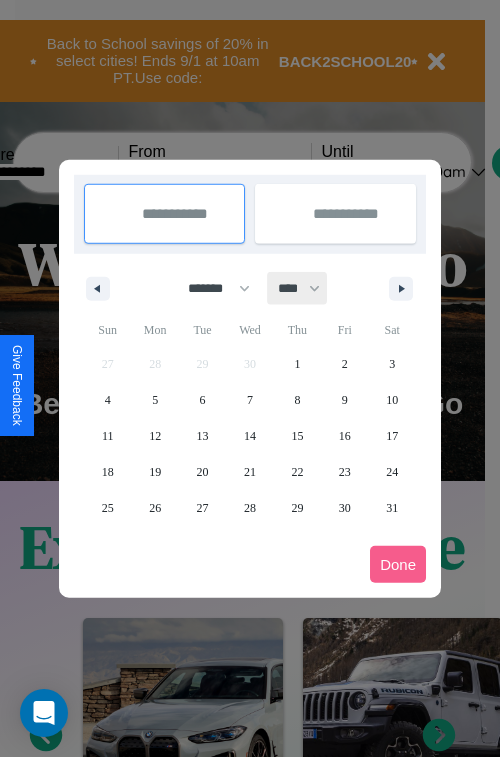 click on "**** **** **** **** **** **** **** **** **** **** **** **** **** **** **** **** **** **** **** **** **** **** **** **** **** **** **** **** **** **** **** **** **** **** **** **** **** **** **** **** **** **** **** **** **** **** **** **** **** **** **** **** **** **** **** **** **** **** **** **** **** **** **** **** **** **** **** **** **** **** **** **** **** **** **** **** **** **** **** **** **** **** **** **** **** **** **** **** **** **** **** **** **** **** **** **** **** **** **** **** **** **** **** **** **** **** **** **** **** **** **** **** **** **** **** **** **** **** **** **** ****" at bounding box center (298, 288) 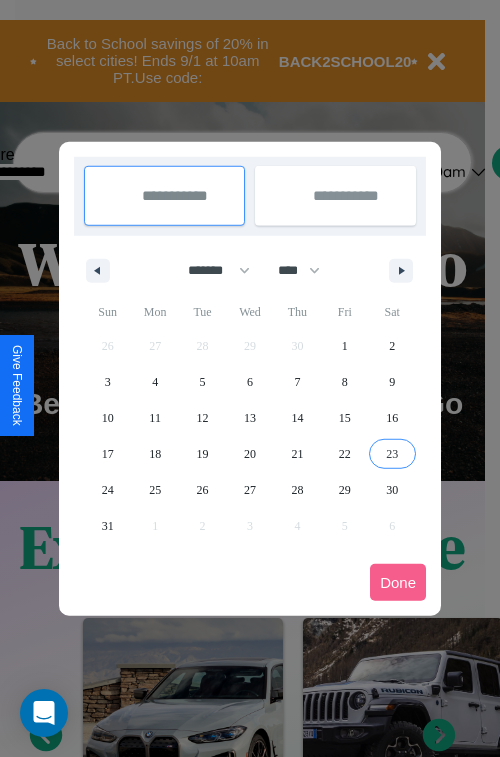 click on "23" at bounding box center (392, 454) 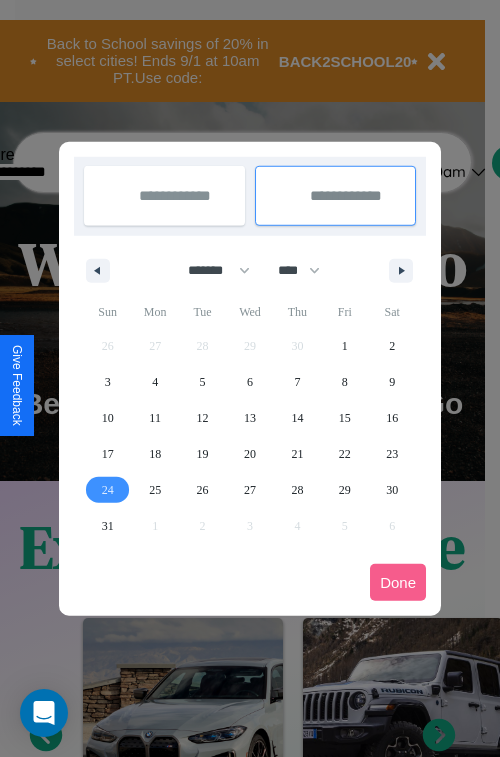 click on "24" at bounding box center (108, 490) 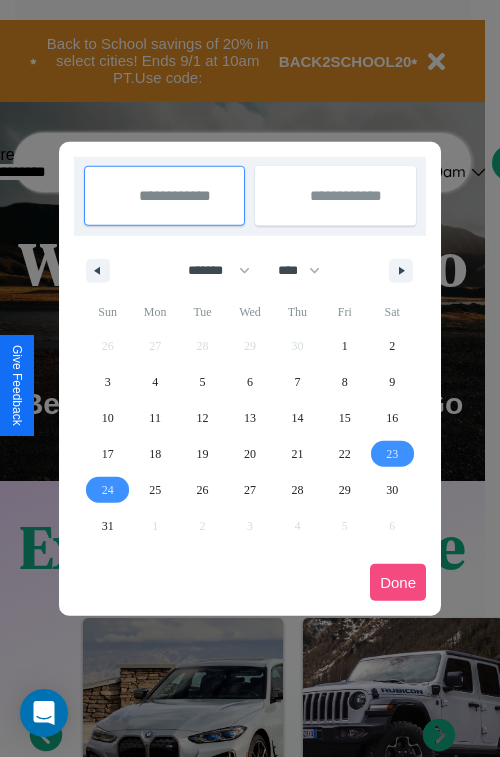 click on "Done" at bounding box center [398, 582] 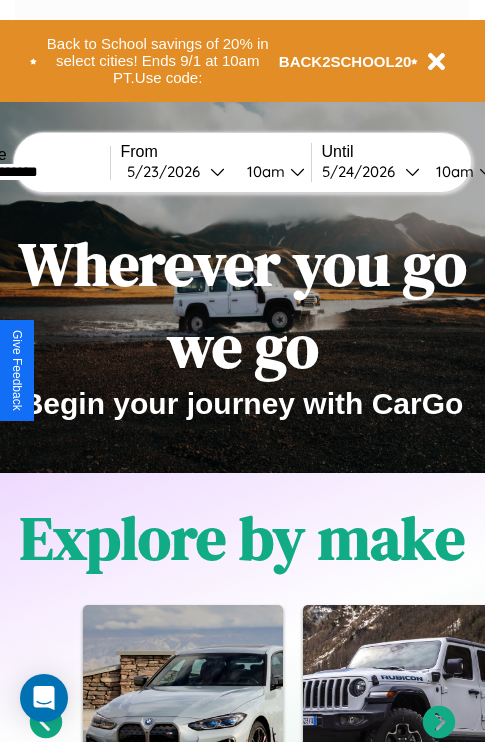 scroll, scrollTop: 0, scrollLeft: 76, axis: horizontal 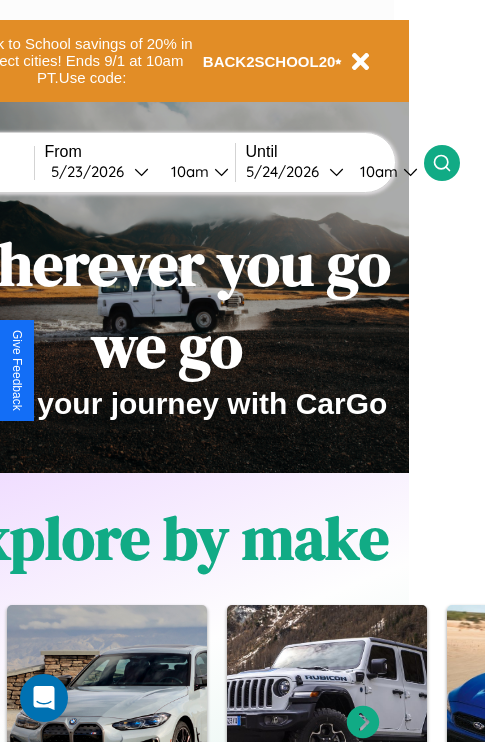 click 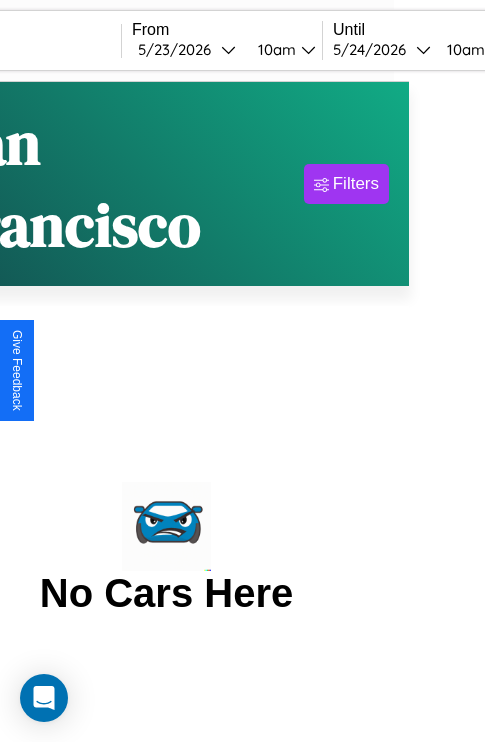 scroll, scrollTop: 0, scrollLeft: 0, axis: both 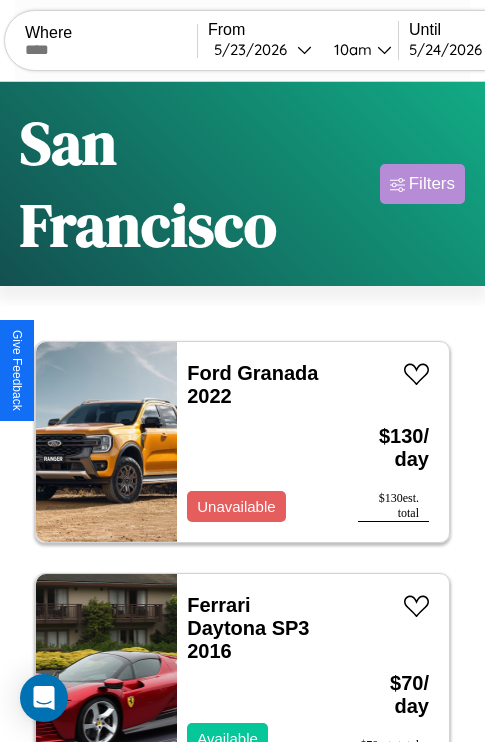 click on "Filters" at bounding box center [432, 184] 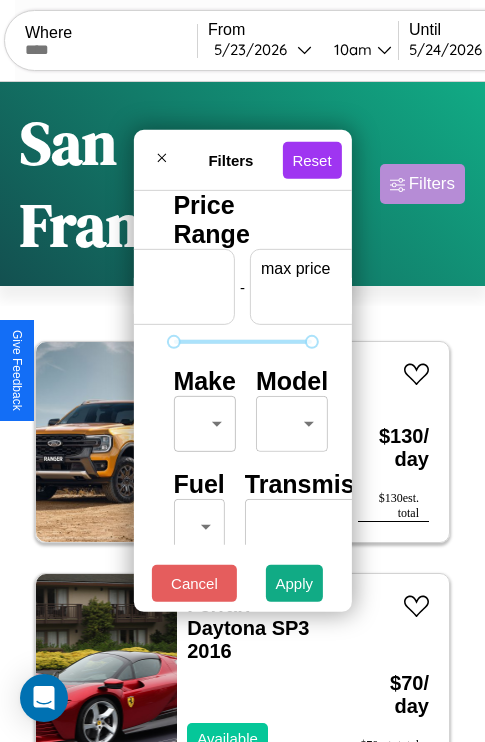 scroll, scrollTop: 0, scrollLeft: 124, axis: horizontal 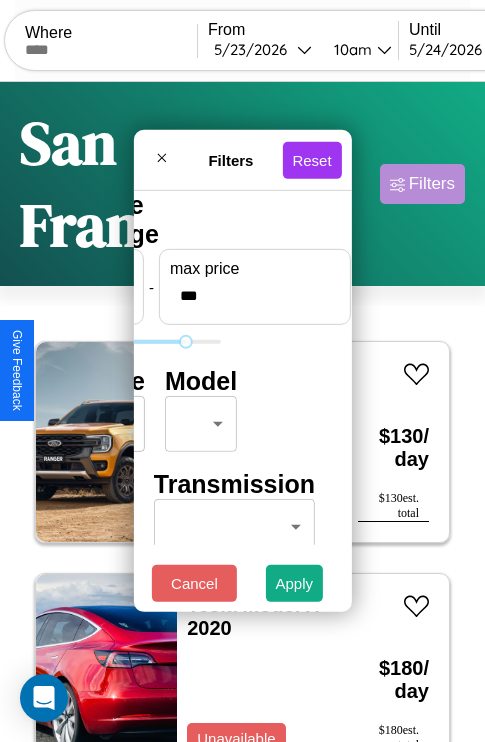 type on "***" 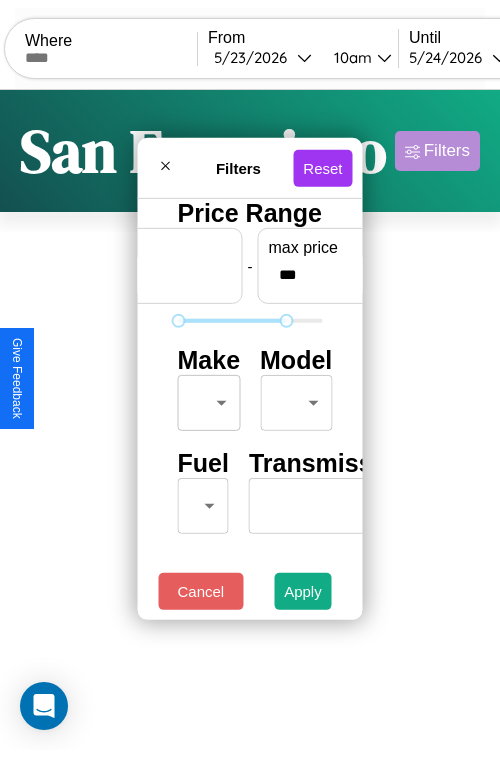 scroll, scrollTop: 59, scrollLeft: 0, axis: vertical 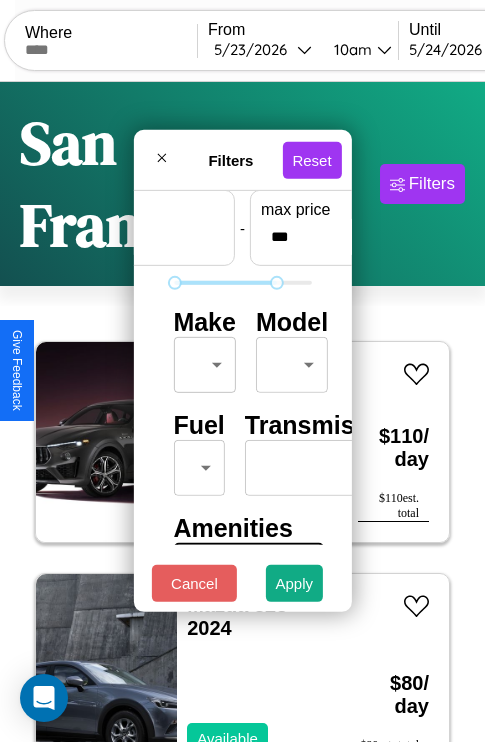 type on "*" 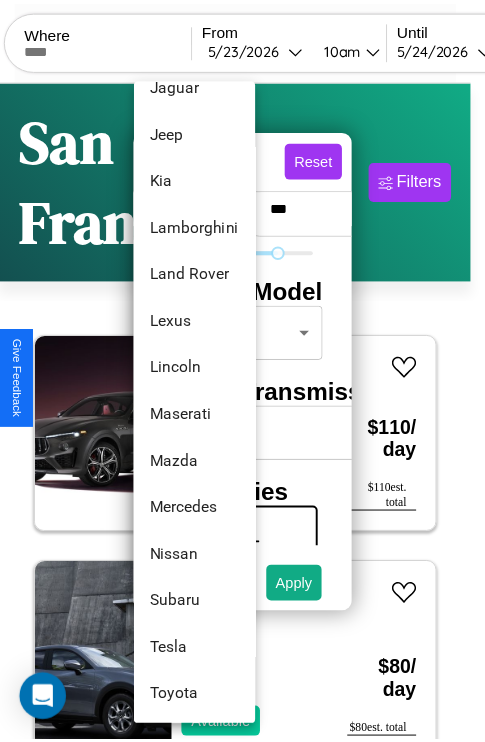 scroll, scrollTop: 1083, scrollLeft: 0, axis: vertical 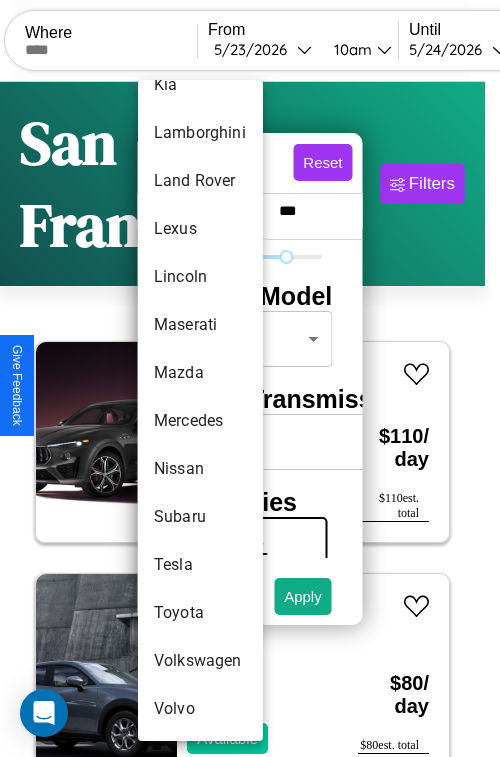 click on "Subaru" at bounding box center [200, 517] 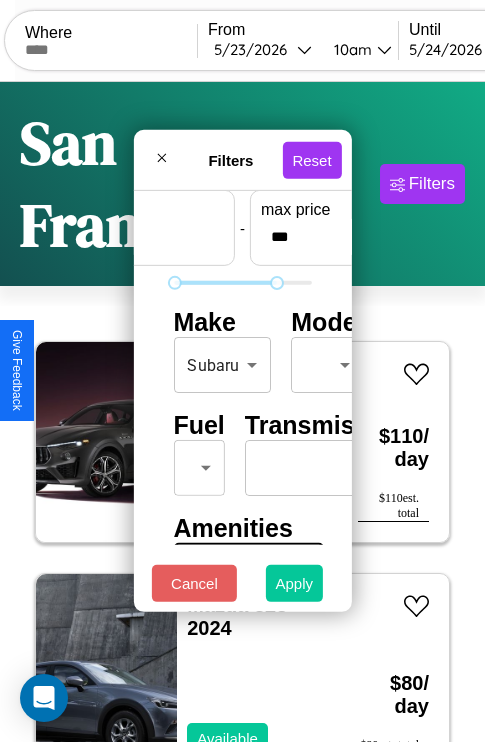 click on "Apply" at bounding box center (295, 583) 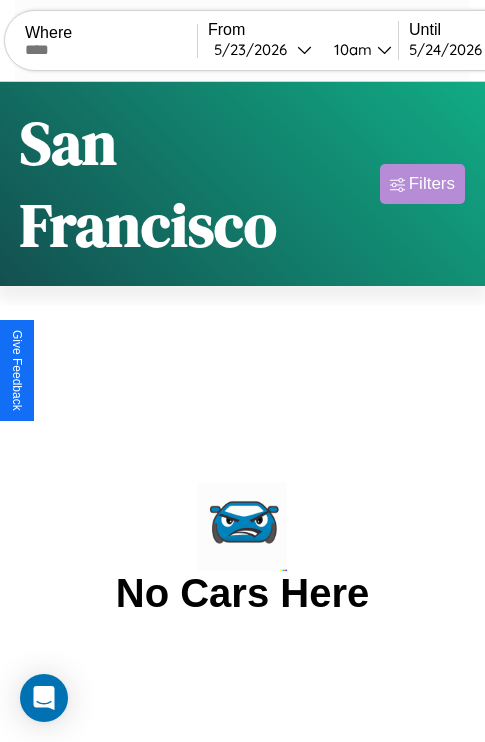 click on "Filters" at bounding box center [432, 184] 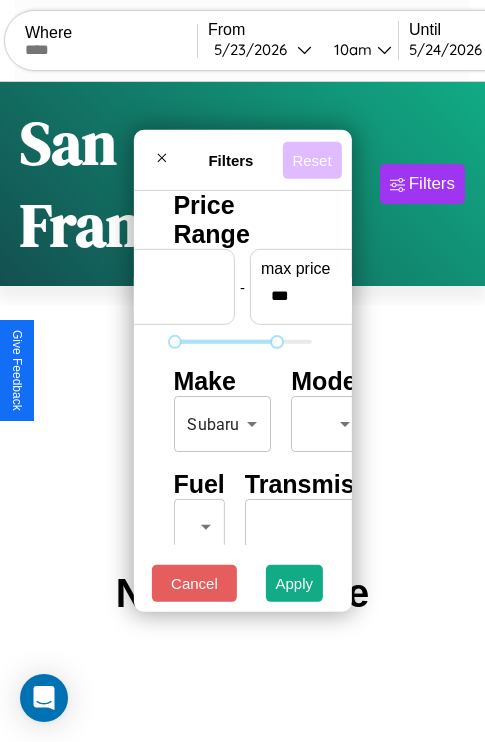 click on "Reset" at bounding box center [311, 159] 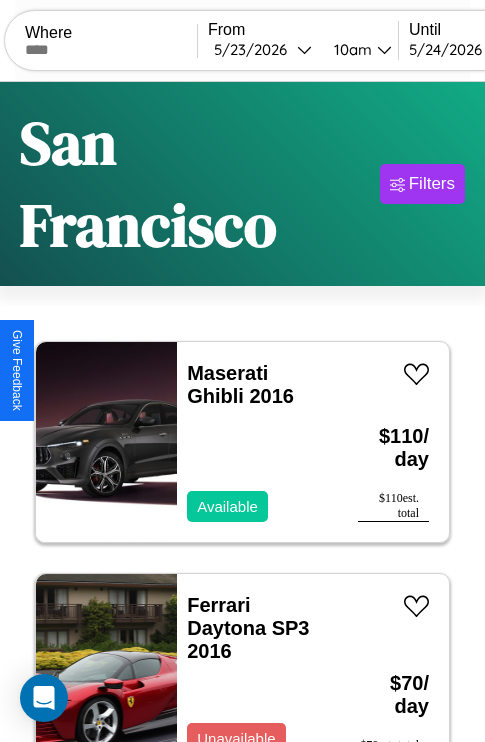 scroll, scrollTop: 96, scrollLeft: 0, axis: vertical 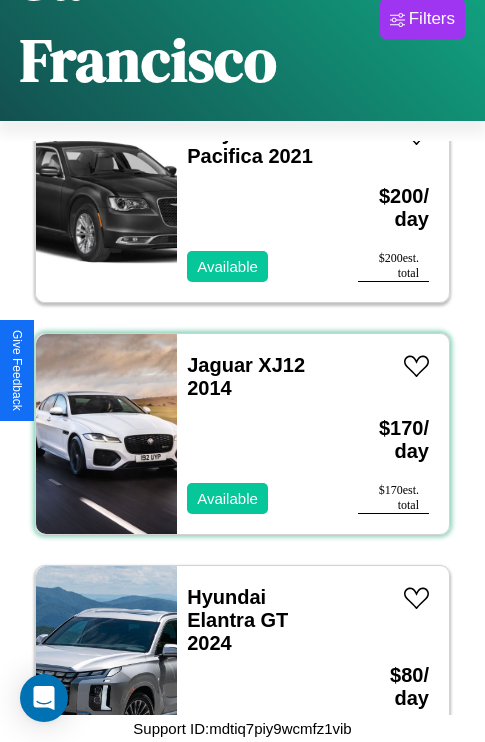 click on "Jaguar   XJ12   2014 Available" at bounding box center (257, 434) 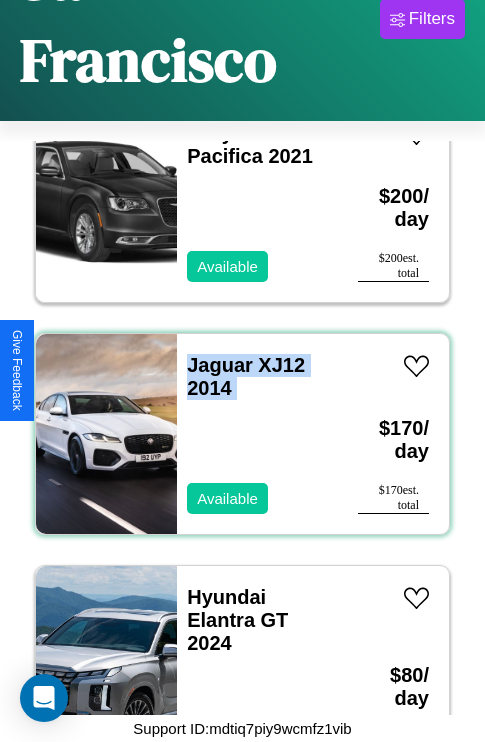 click on "Jaguar   XJ12   2014 Available" at bounding box center (257, 434) 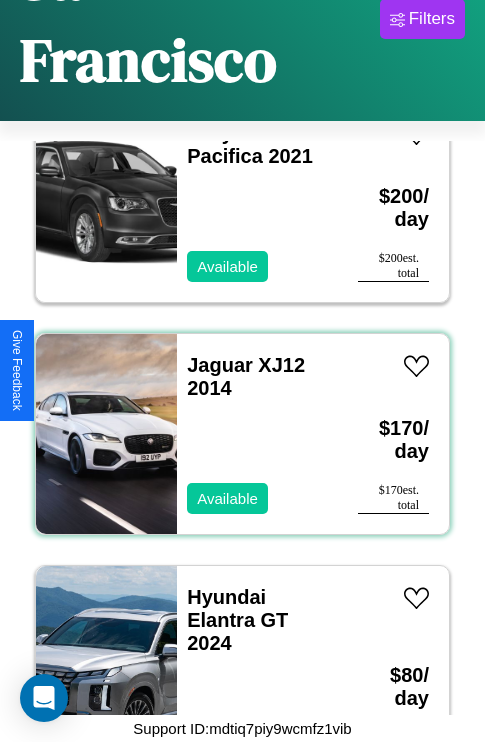 click on "Jaguar   XJ12   2014 Available" at bounding box center [257, 434] 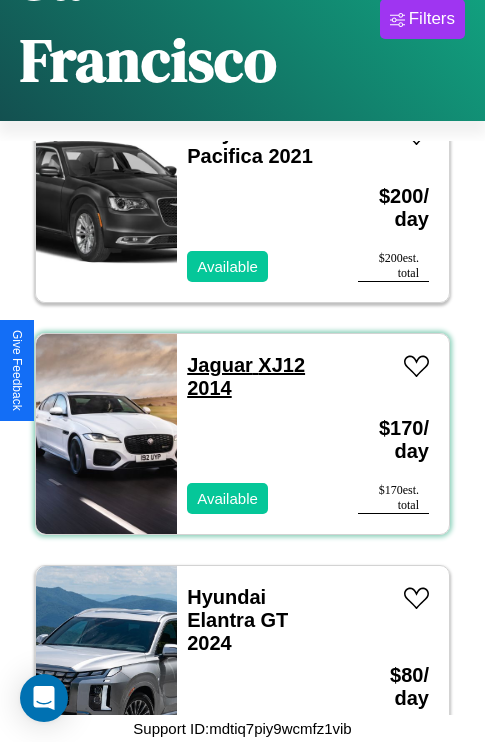click on "Jaguar   XJ12   2014" at bounding box center (246, 376) 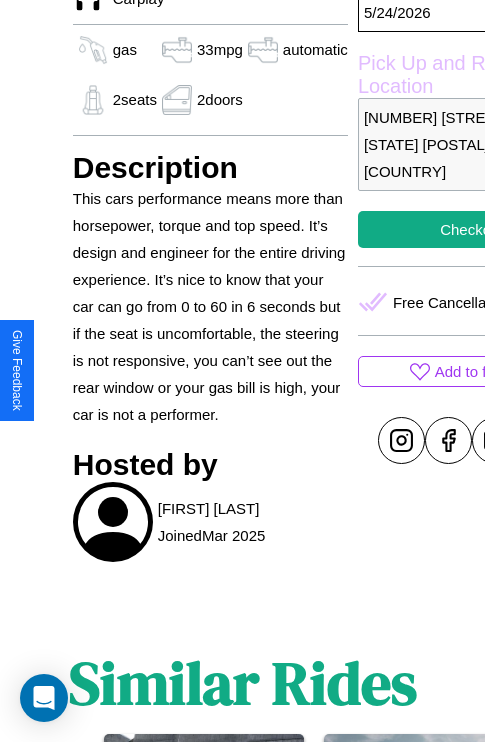scroll, scrollTop: 990, scrollLeft: 0, axis: vertical 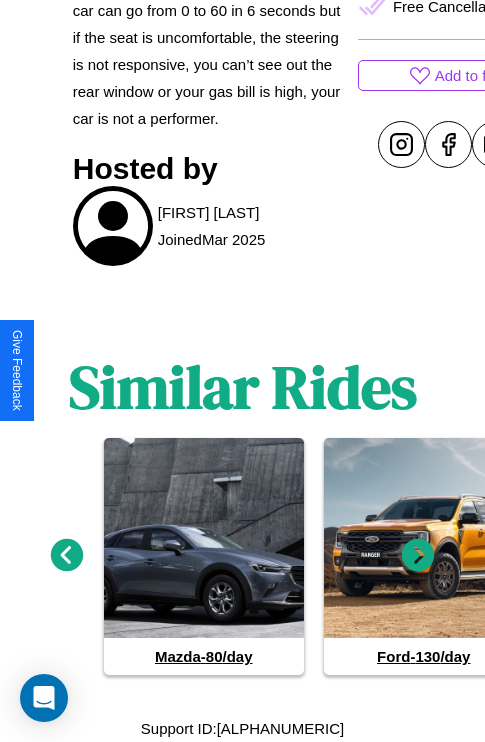 click 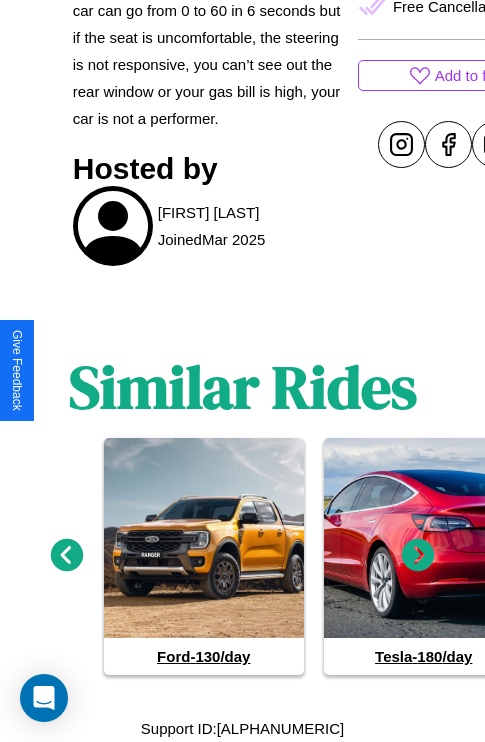 click 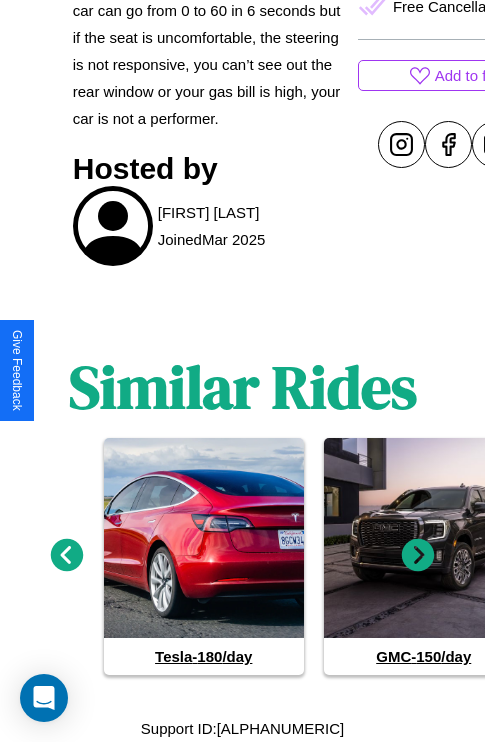 click 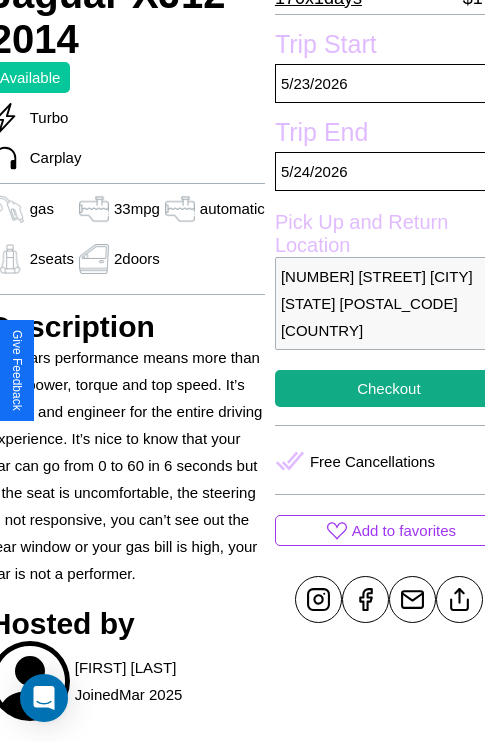 scroll, scrollTop: 499, scrollLeft: 84, axis: both 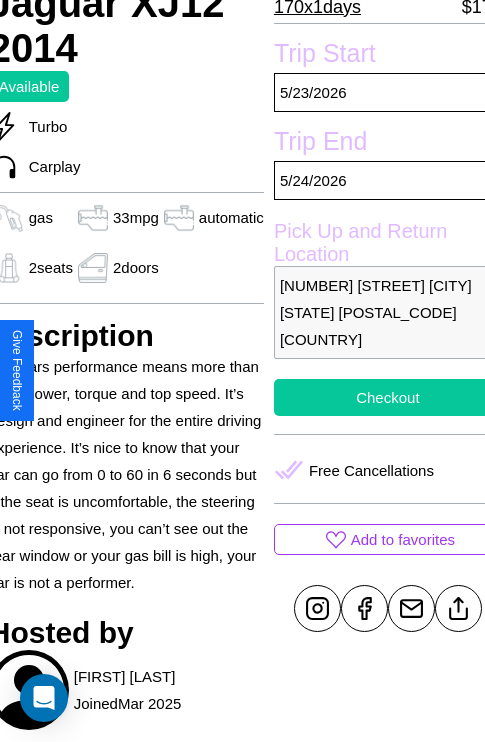 click on "Checkout" at bounding box center [388, 397] 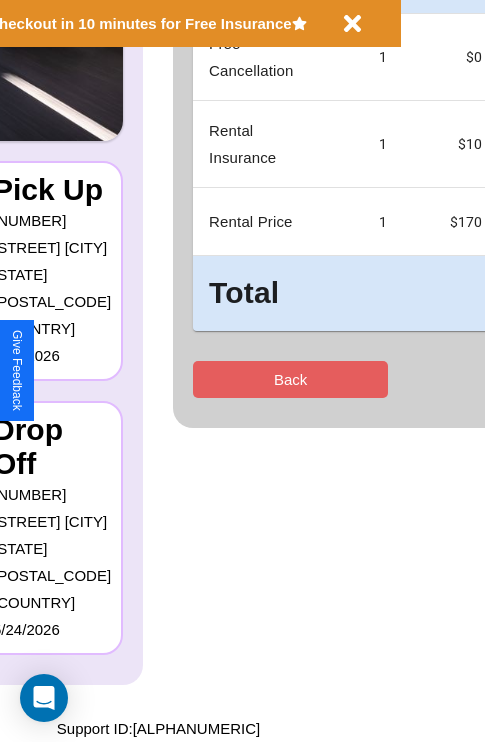 scroll, scrollTop: 0, scrollLeft: 0, axis: both 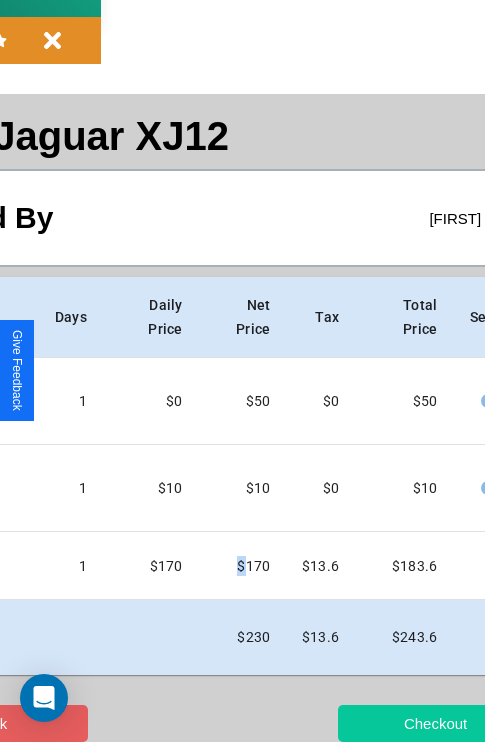click on "Checkout" at bounding box center (435, 723) 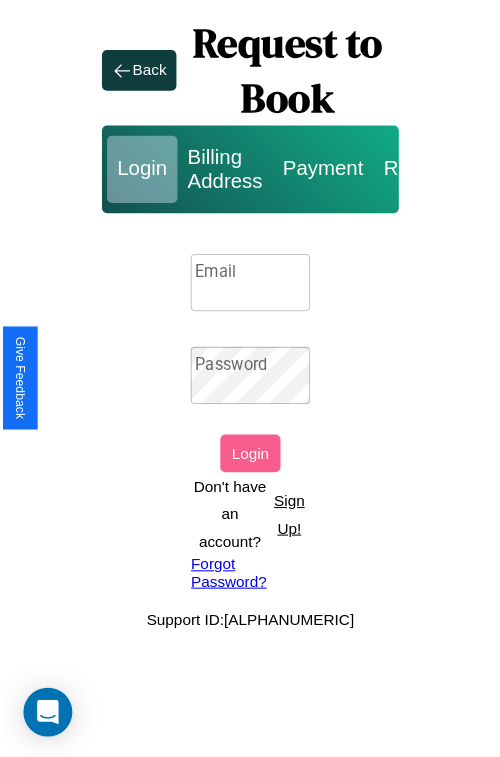 scroll, scrollTop: 0, scrollLeft: 0, axis: both 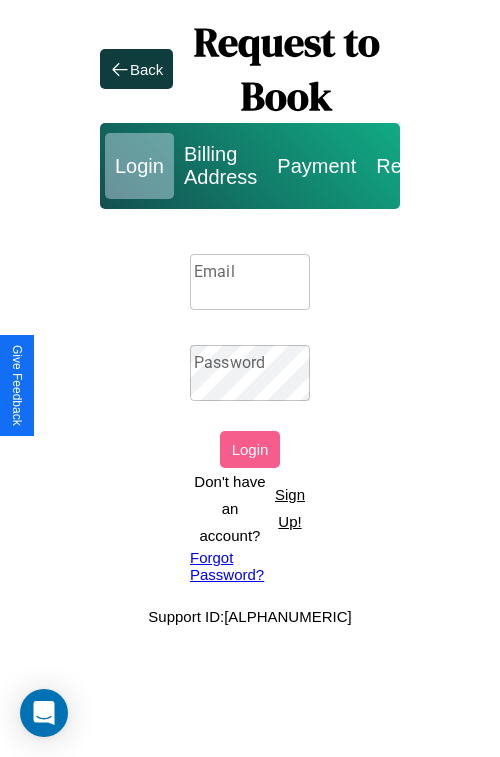 click on "Sign Up!" at bounding box center (290, 508) 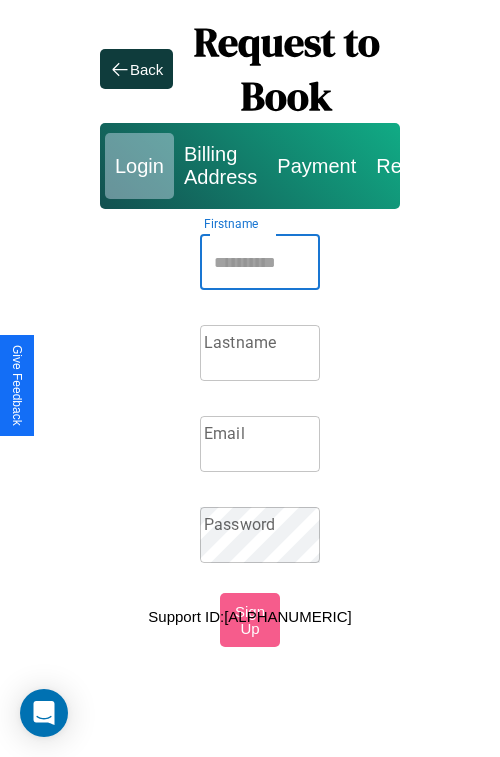click on "Firstname" at bounding box center (260, 262) 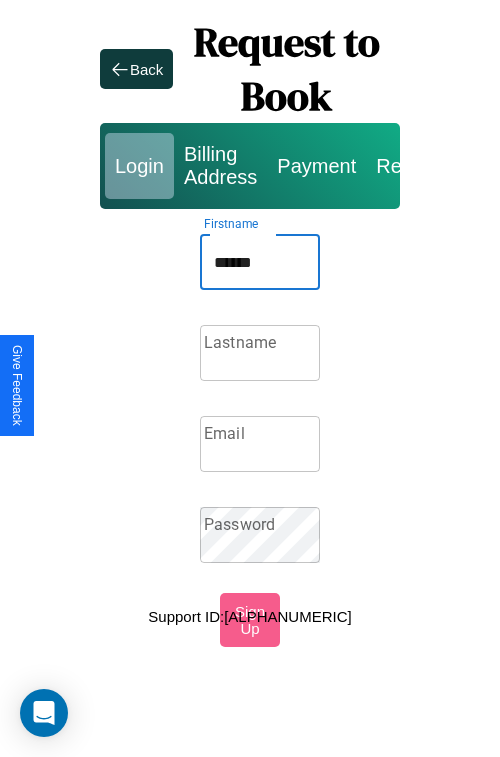type on "******" 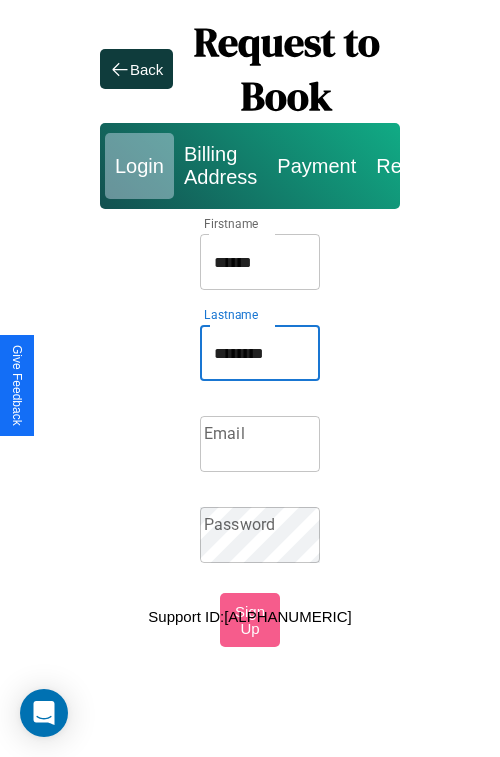 type on "********" 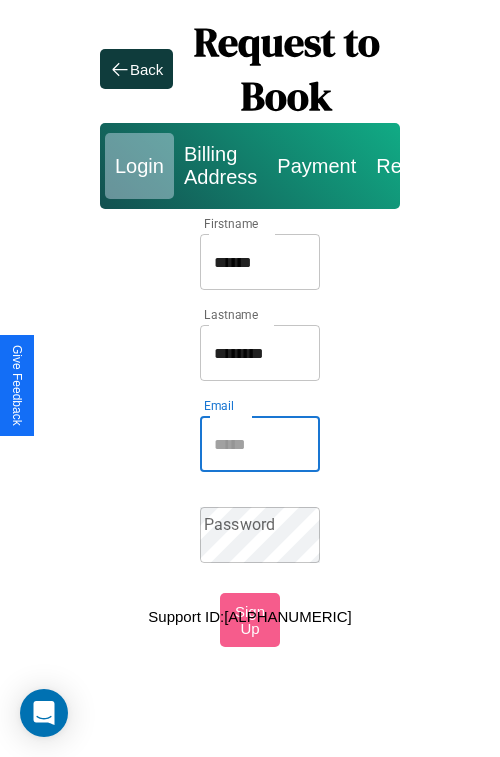 click on "Email" at bounding box center (260, 444) 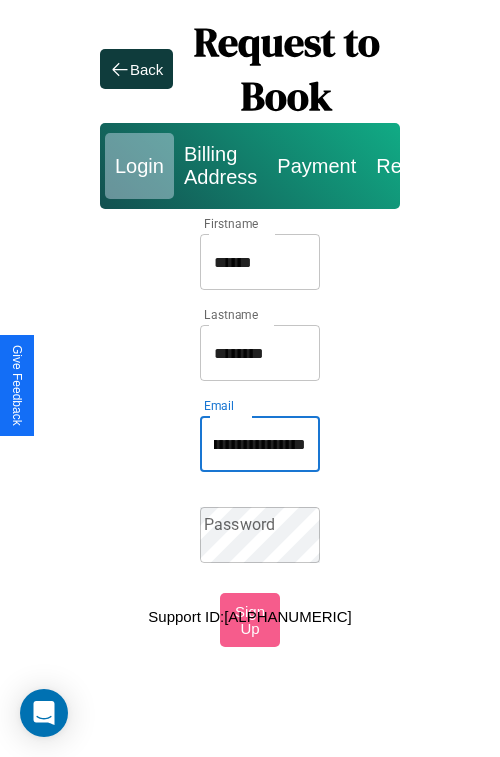 scroll, scrollTop: 0, scrollLeft: 112, axis: horizontal 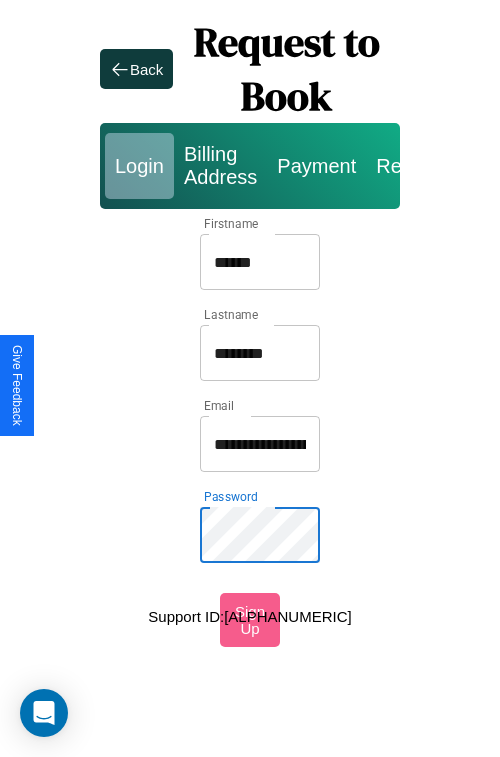 click on "******" at bounding box center [260, 262] 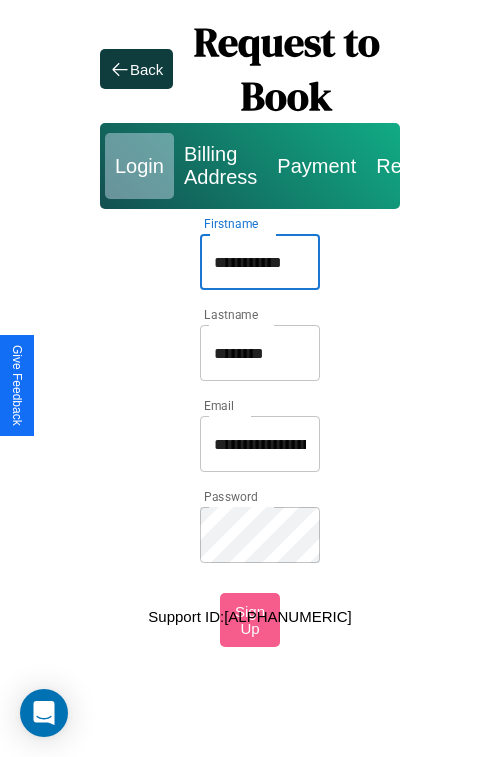 type on "**********" 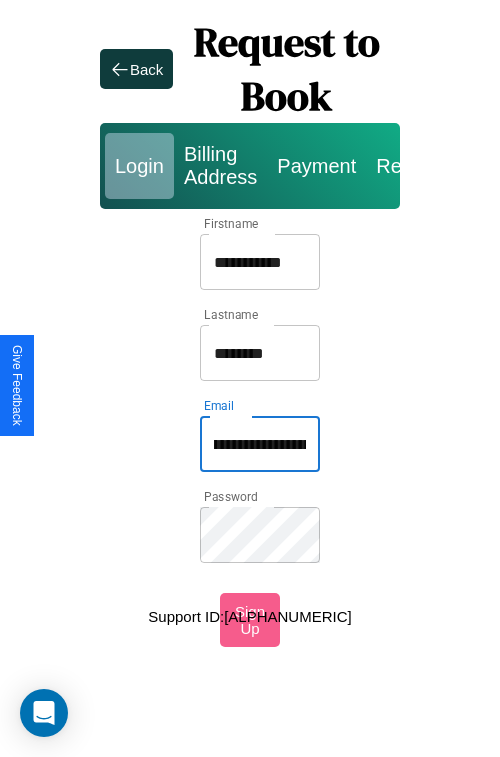 type on "**********" 